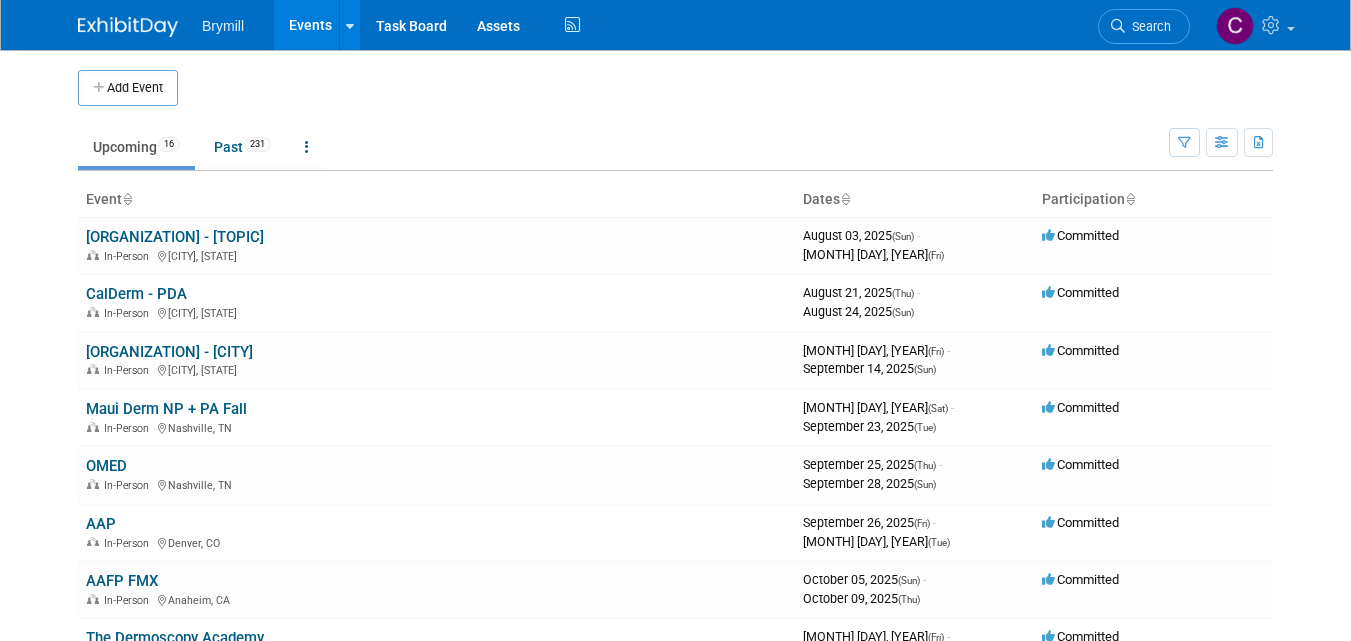 scroll, scrollTop: 0, scrollLeft: 0, axis: both 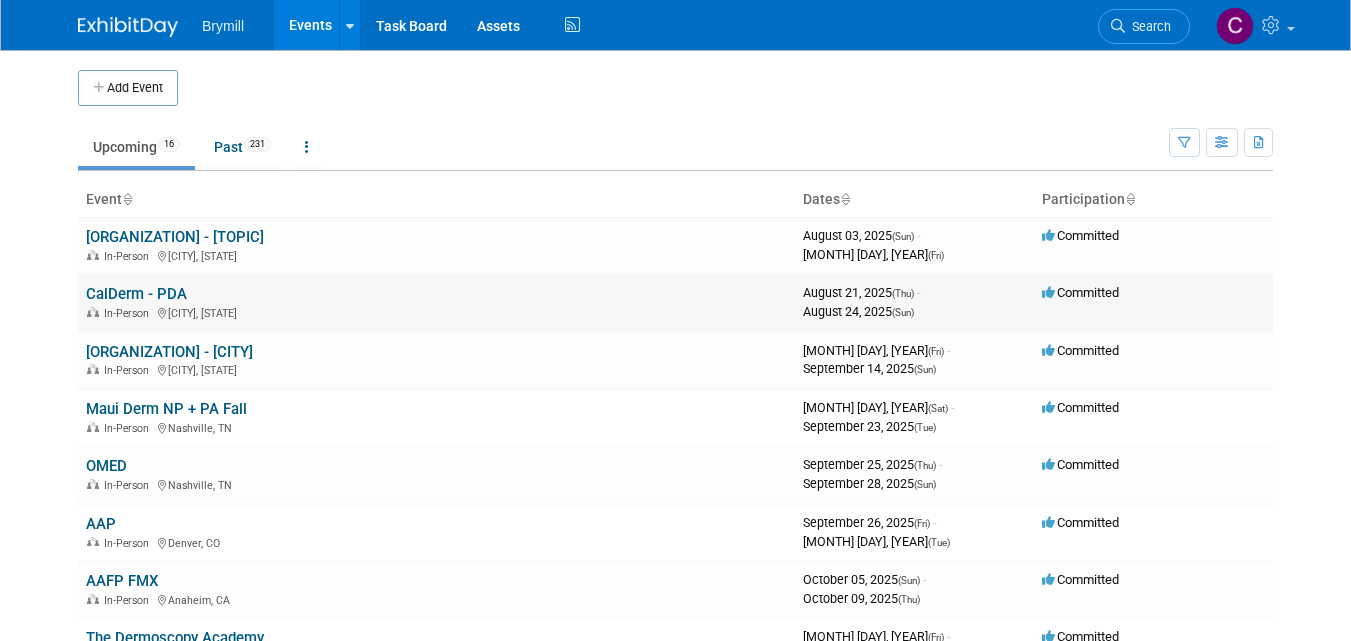click on "CalDerm - PDA" at bounding box center (136, 294) 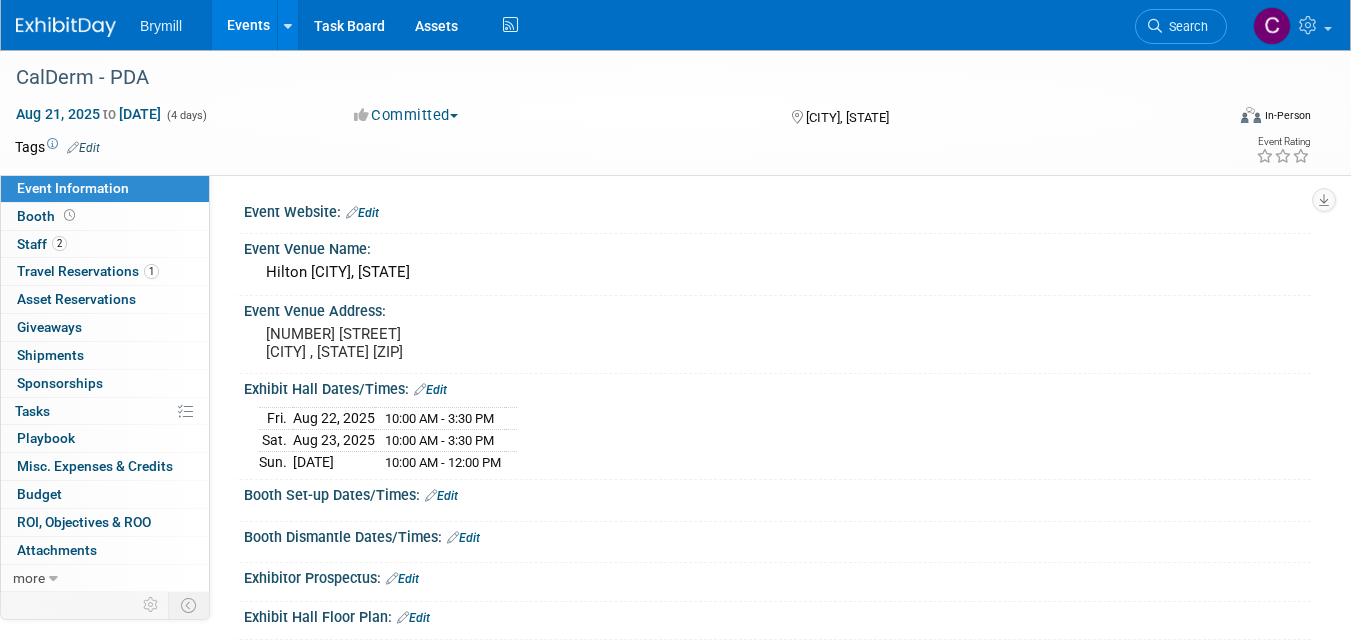 scroll, scrollTop: 0, scrollLeft: 0, axis: both 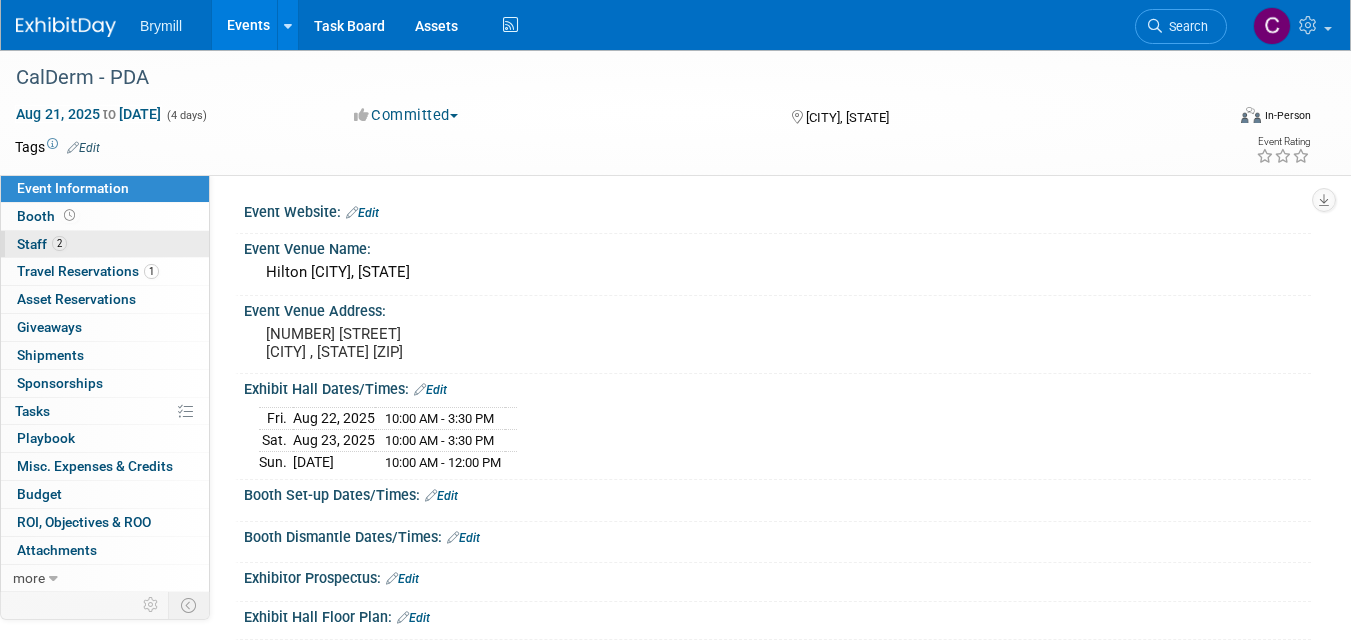 click on "Staff 2" at bounding box center (42, 244) 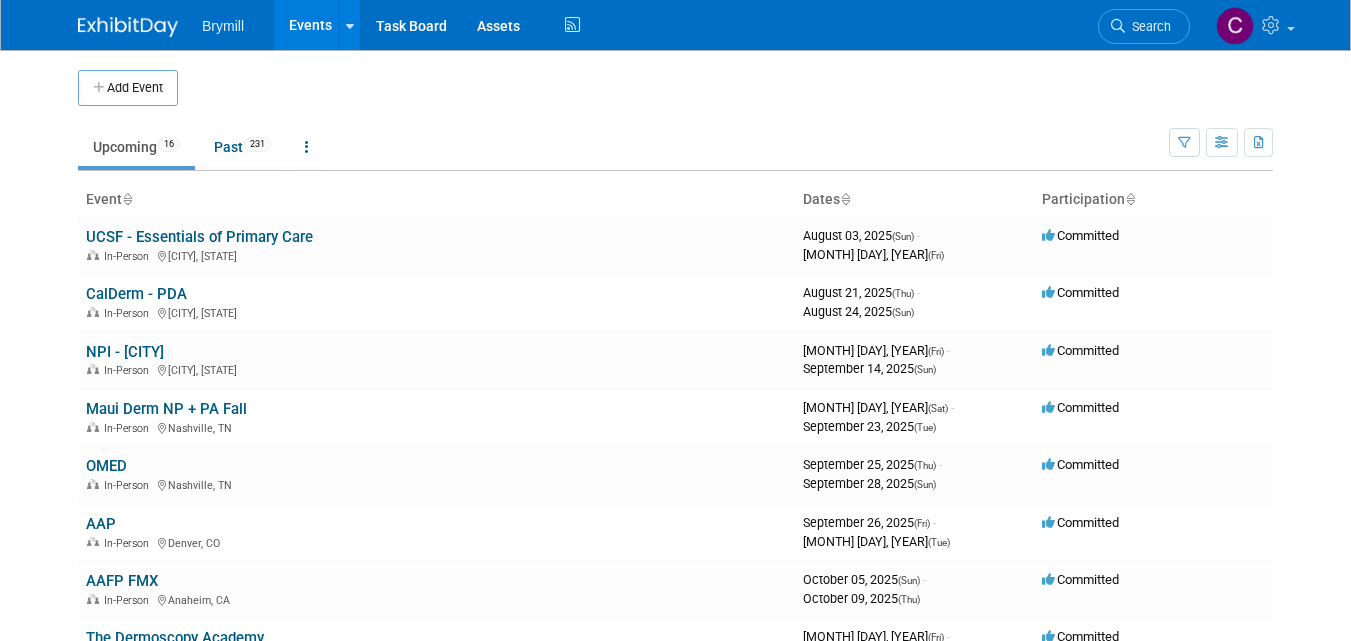 scroll, scrollTop: 0, scrollLeft: 0, axis: both 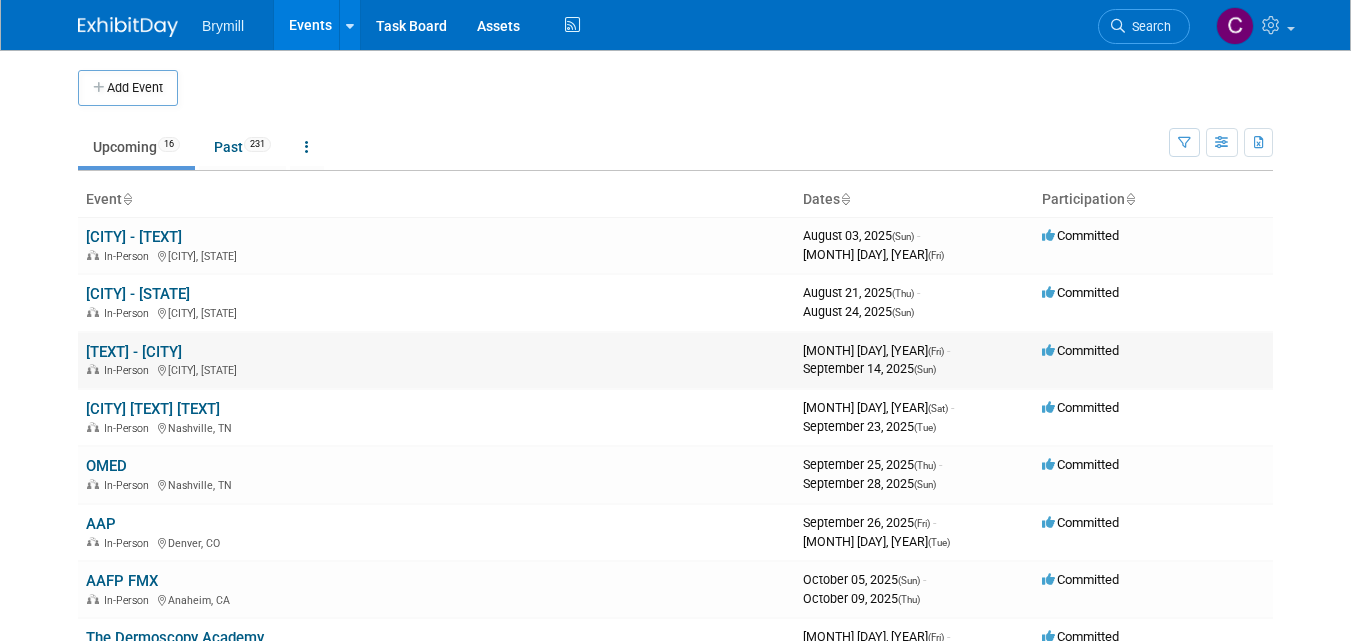 click on "NPI - [CITY]" at bounding box center (134, 352) 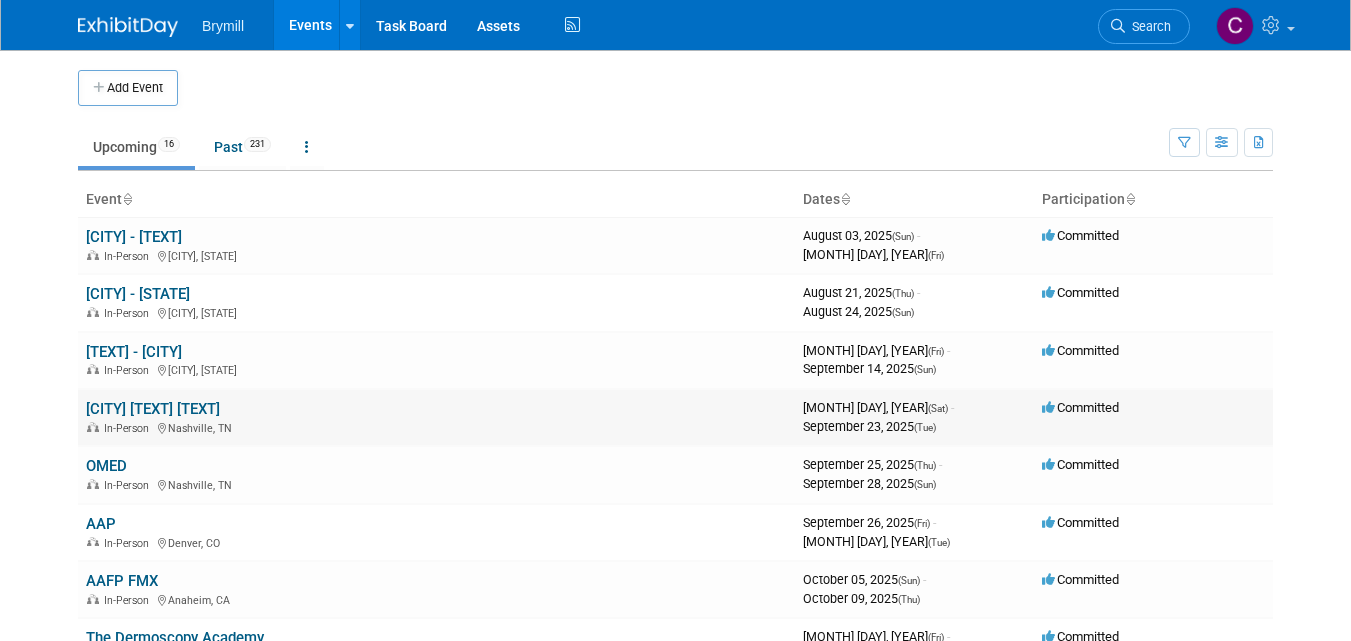 click on "Maui Derm NP + PA Fall" at bounding box center [153, 409] 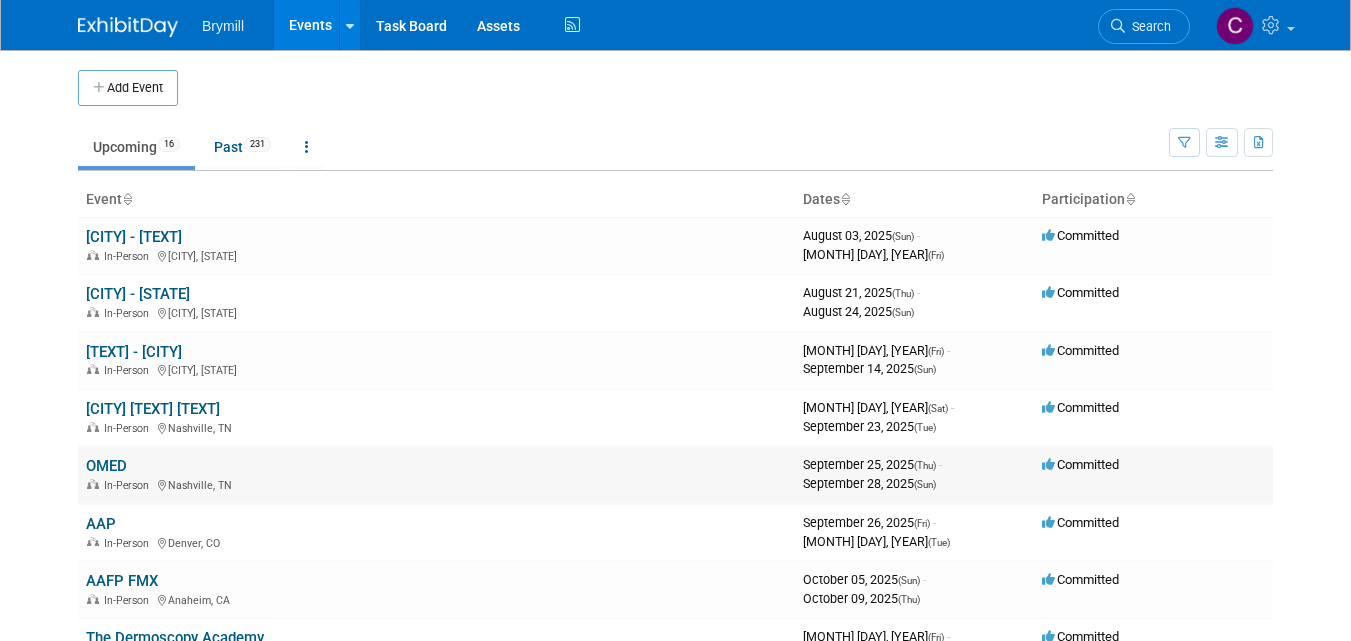 click on "OMED" at bounding box center [106, 466] 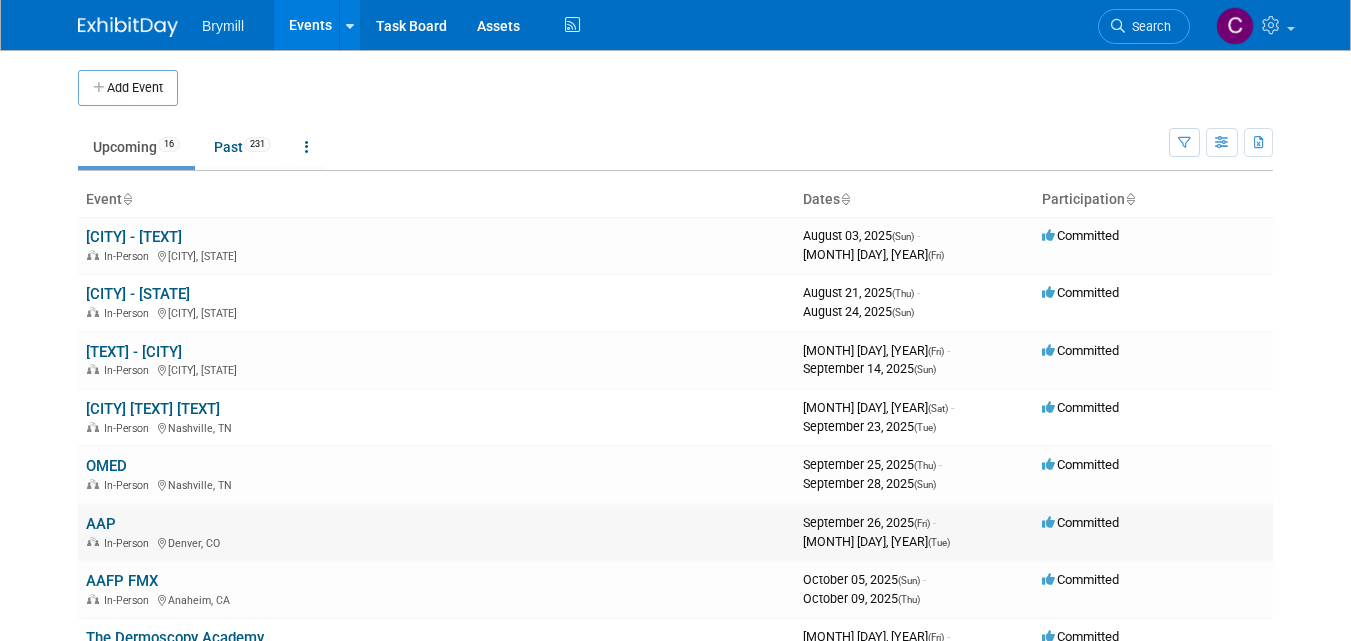 click on "AAP
In-Person
Denver, CO" at bounding box center [436, 532] 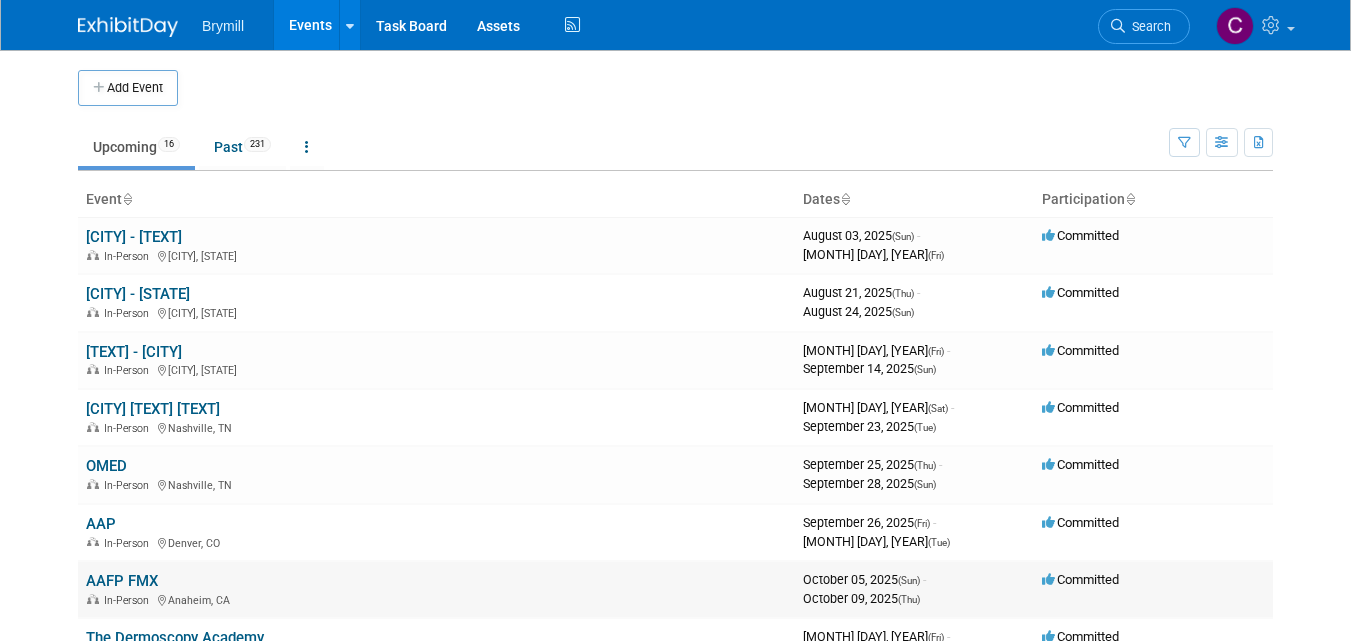 click on "AAFP FMX" at bounding box center [122, 581] 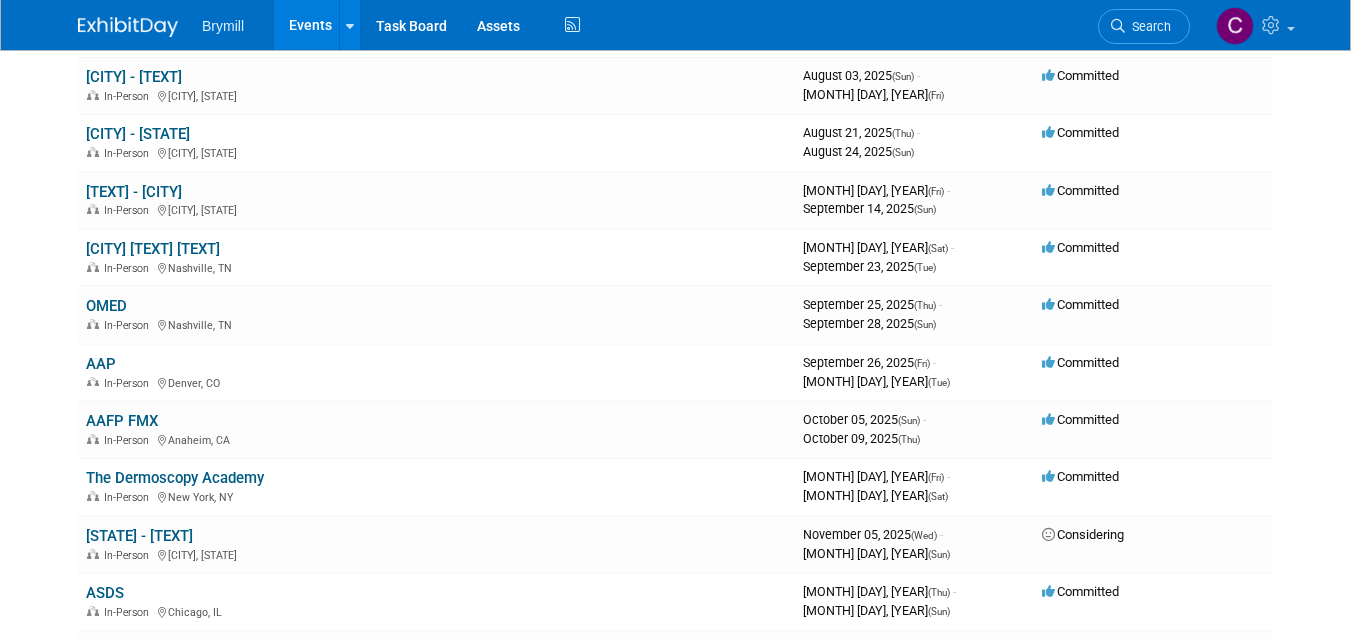 scroll, scrollTop: 200, scrollLeft: 0, axis: vertical 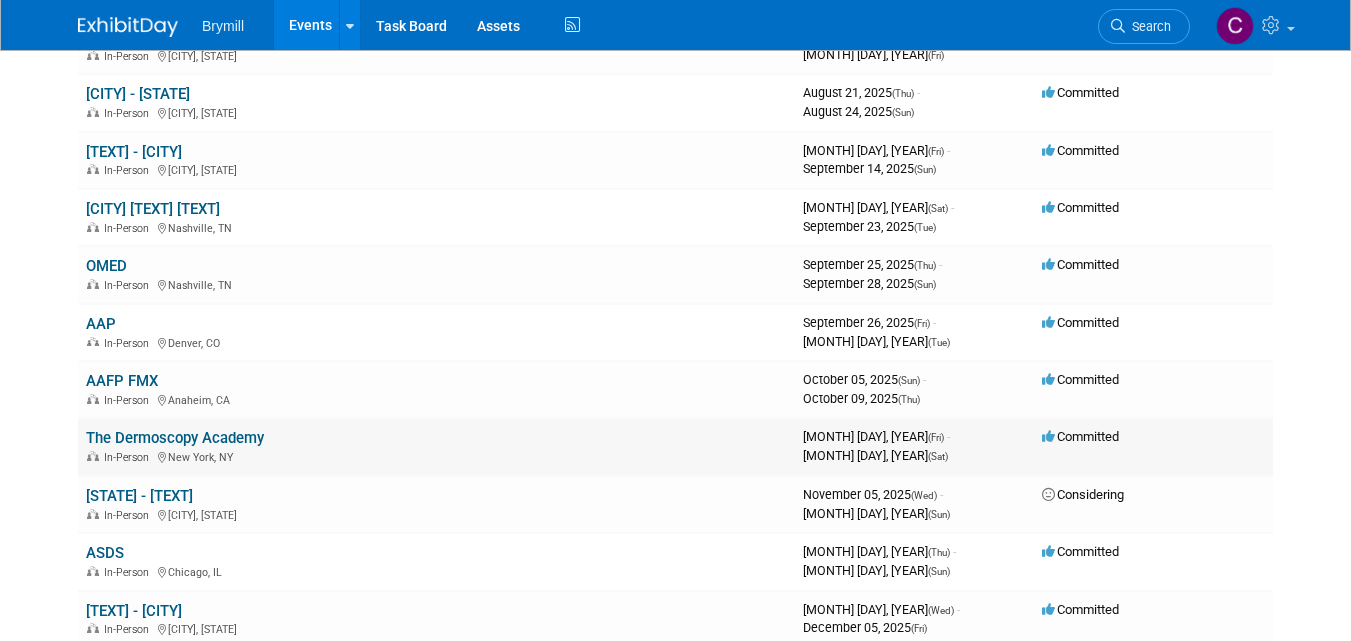 click on "The Dermoscopy Academy" at bounding box center (175, 438) 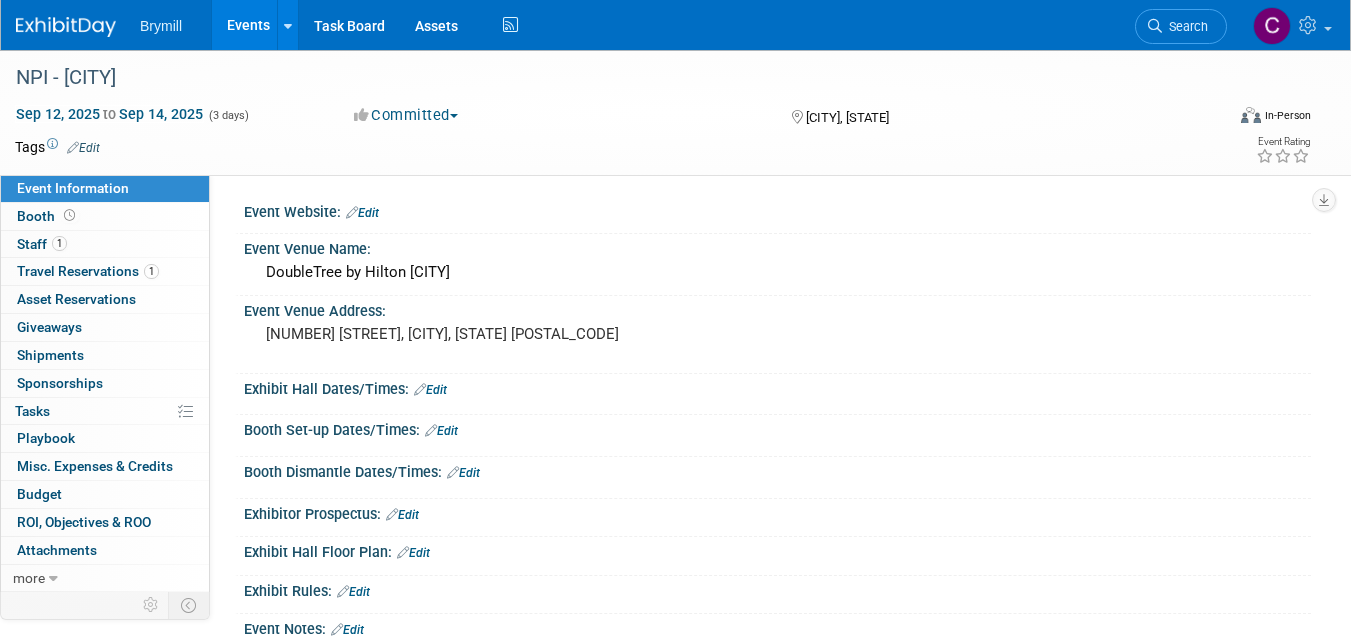 scroll, scrollTop: 0, scrollLeft: 0, axis: both 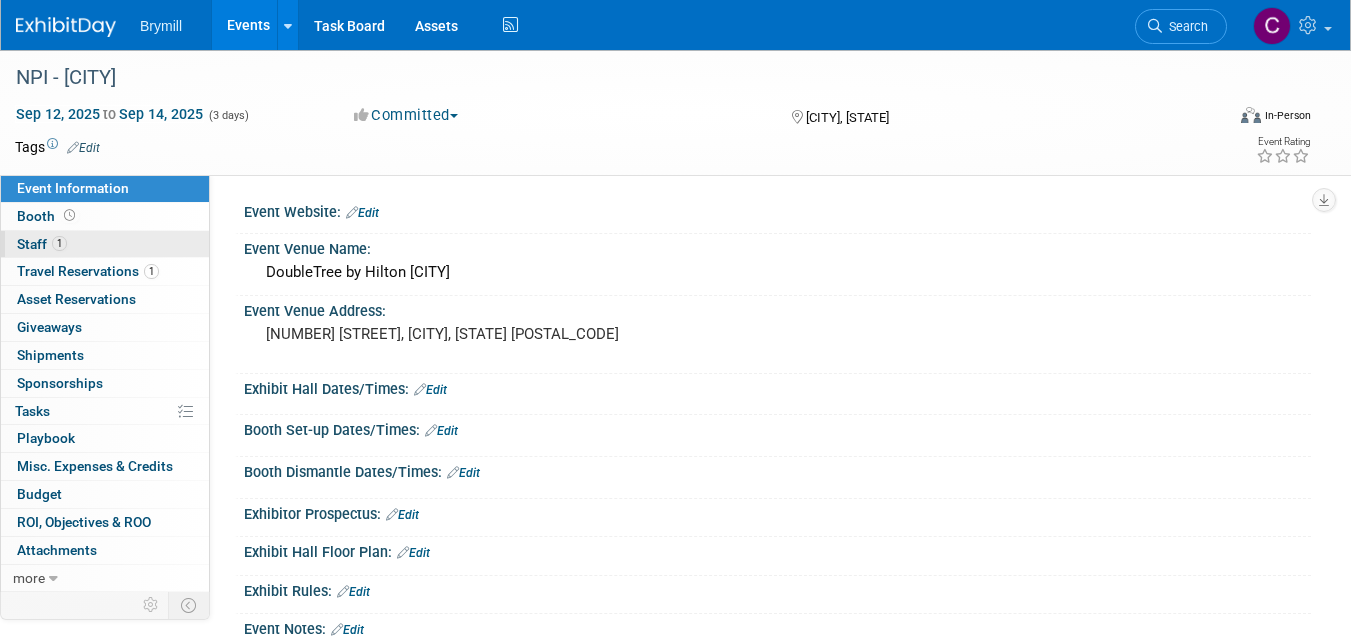 click on "Staff 1" at bounding box center (42, 244) 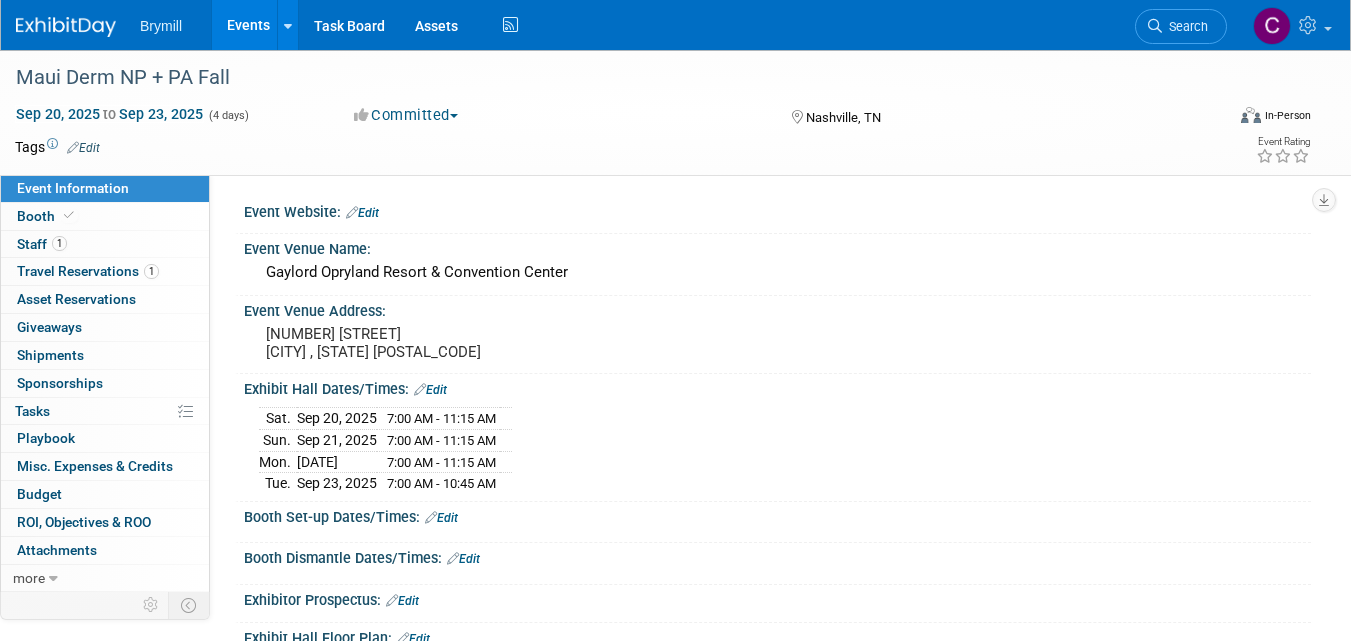 scroll, scrollTop: 0, scrollLeft: 0, axis: both 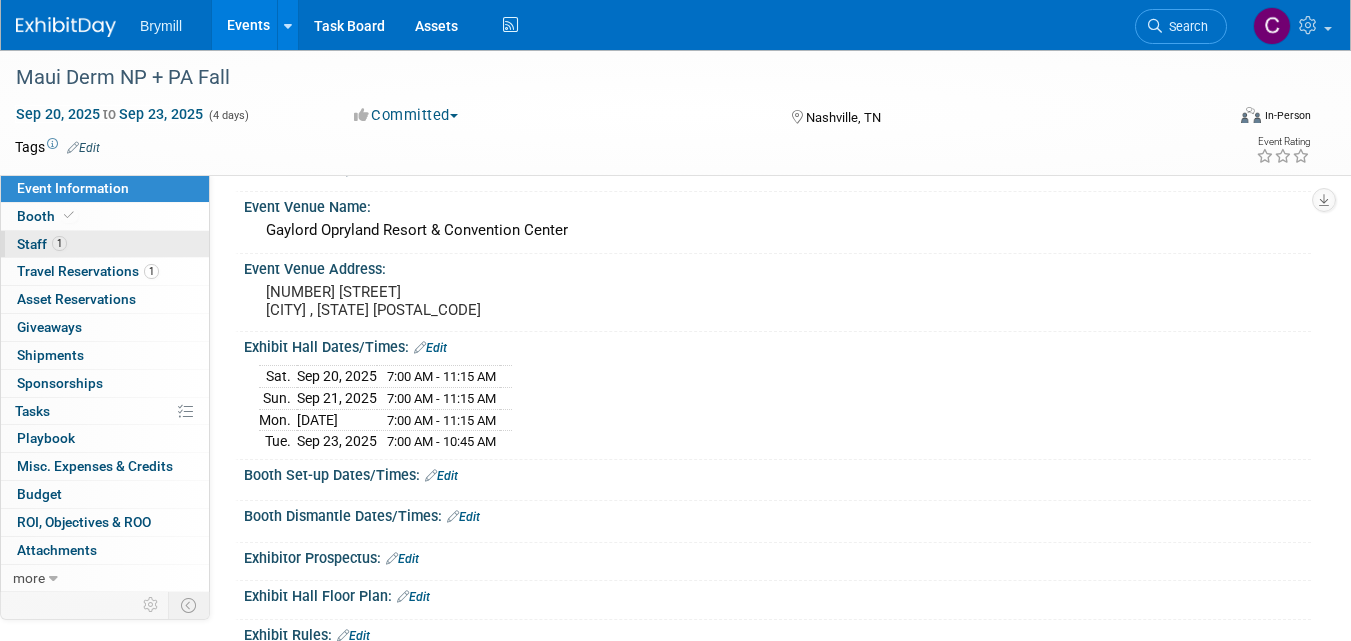 click on "Staff 1" at bounding box center [42, 244] 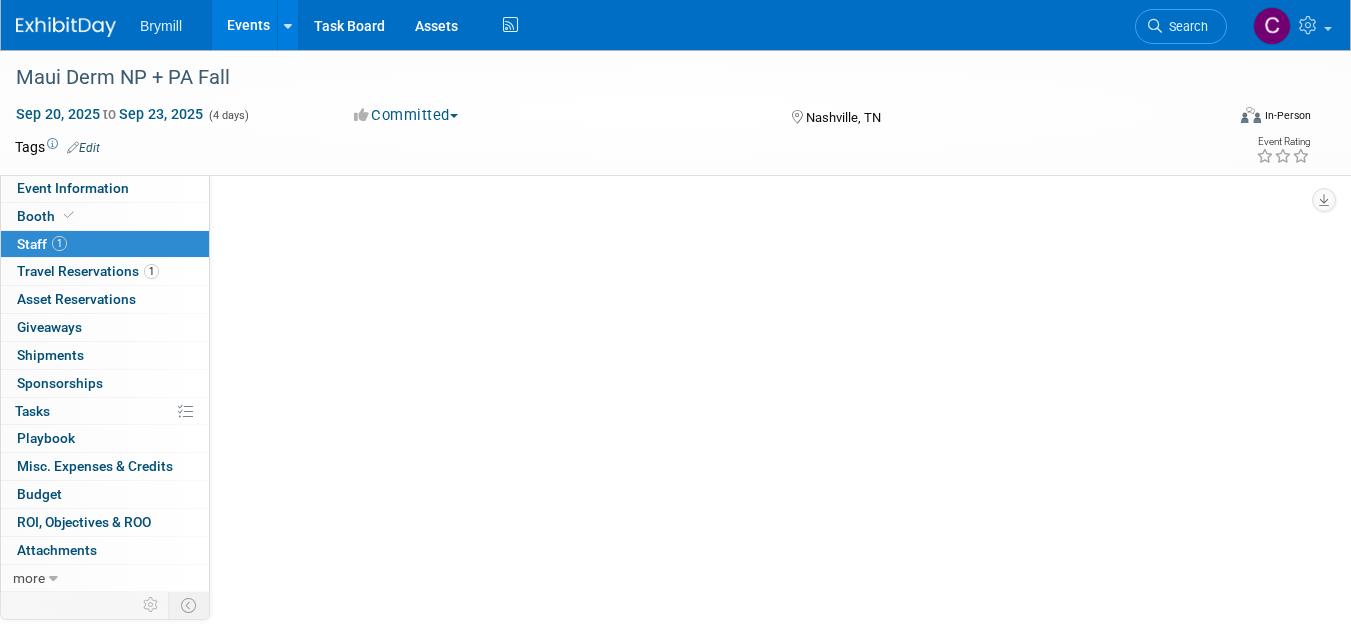 scroll, scrollTop: 0, scrollLeft: 0, axis: both 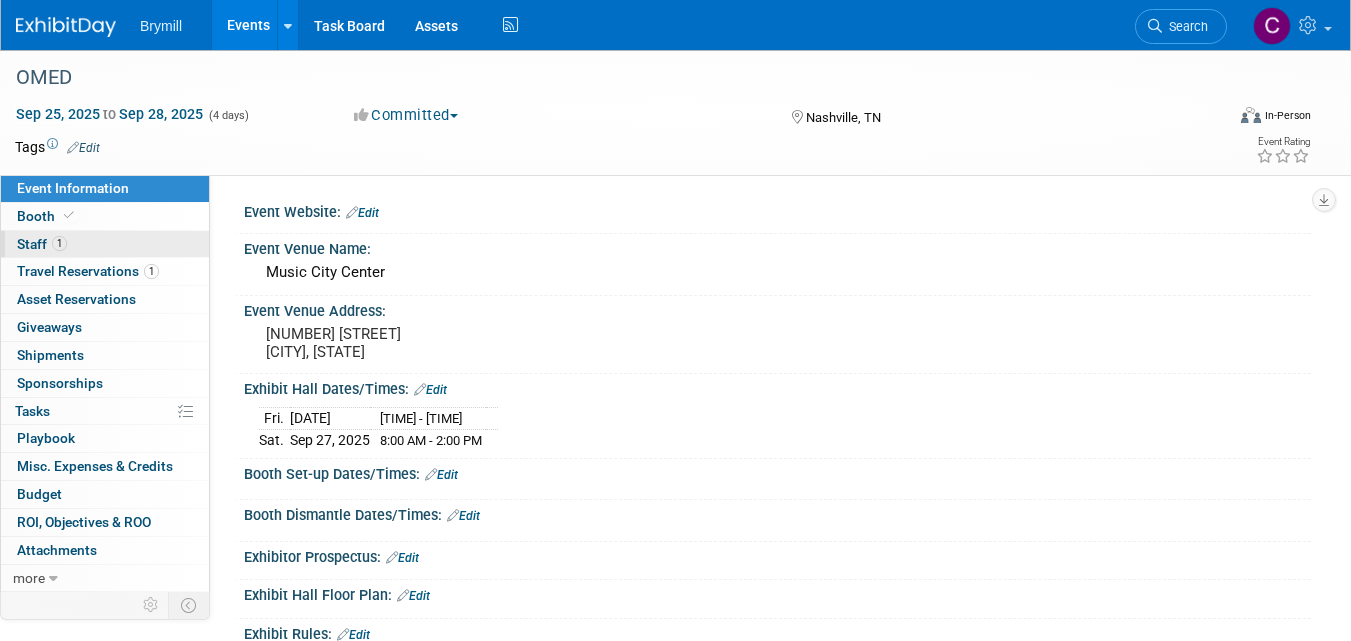 click on "Staff 1" at bounding box center [42, 244] 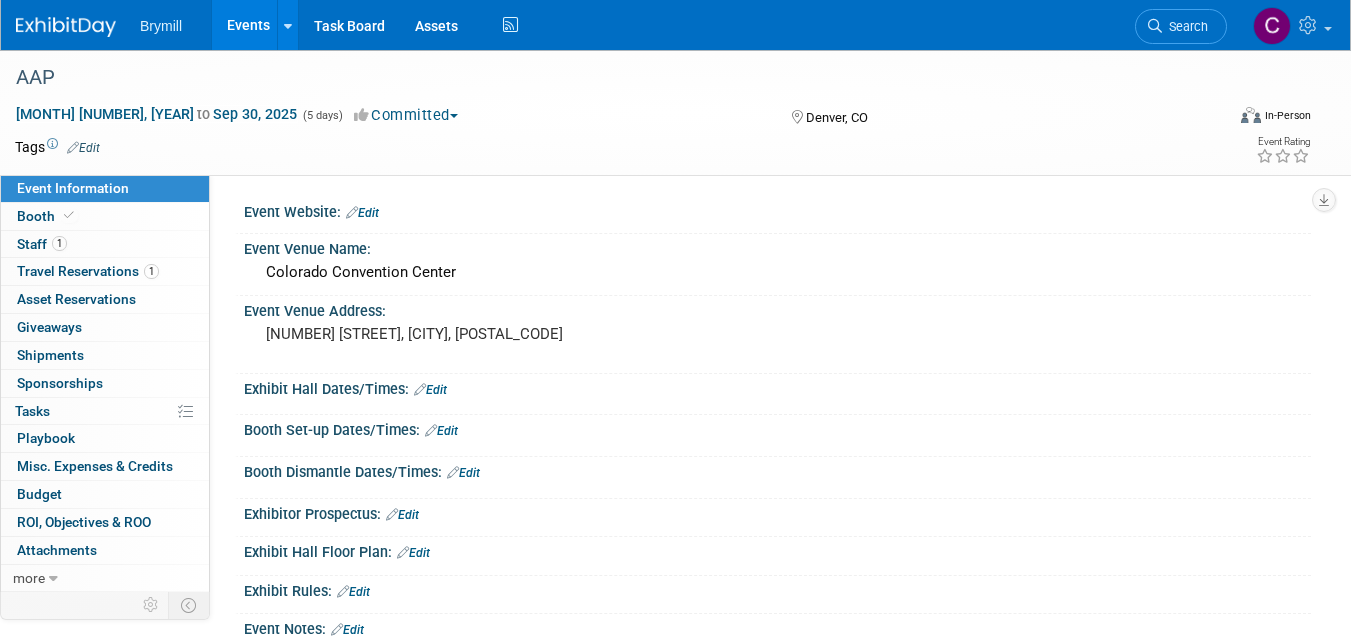 scroll, scrollTop: 0, scrollLeft: 0, axis: both 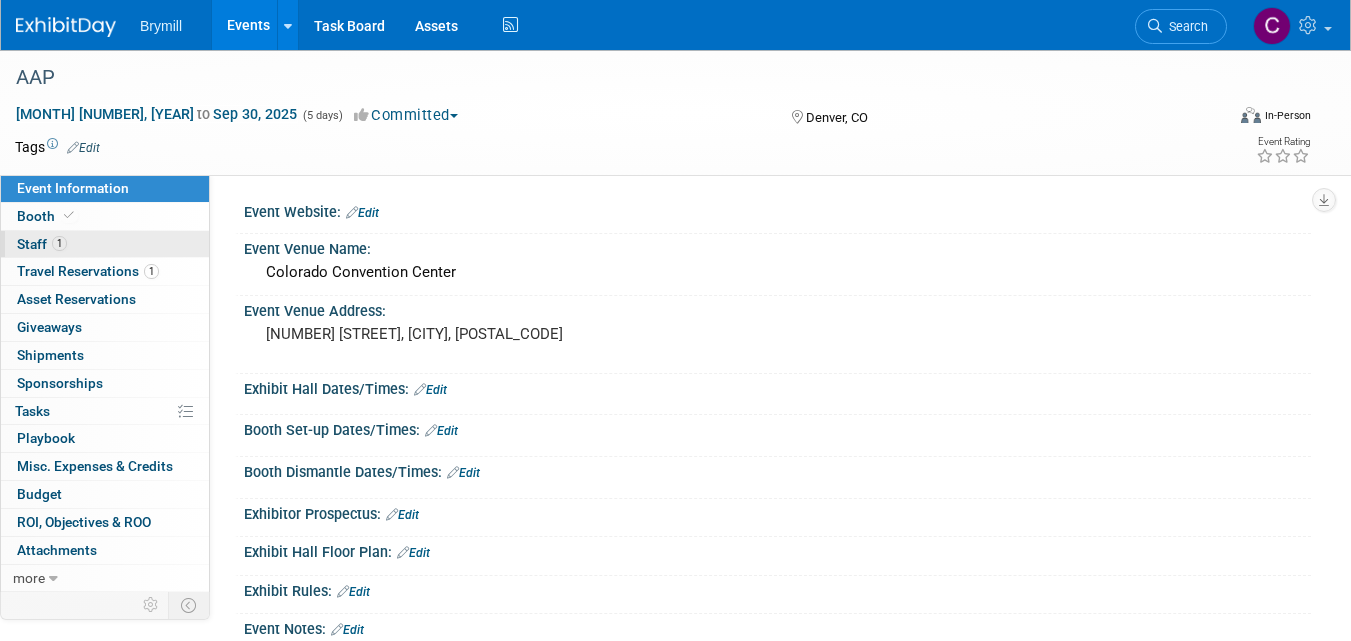click on "Staff 1" at bounding box center (42, 244) 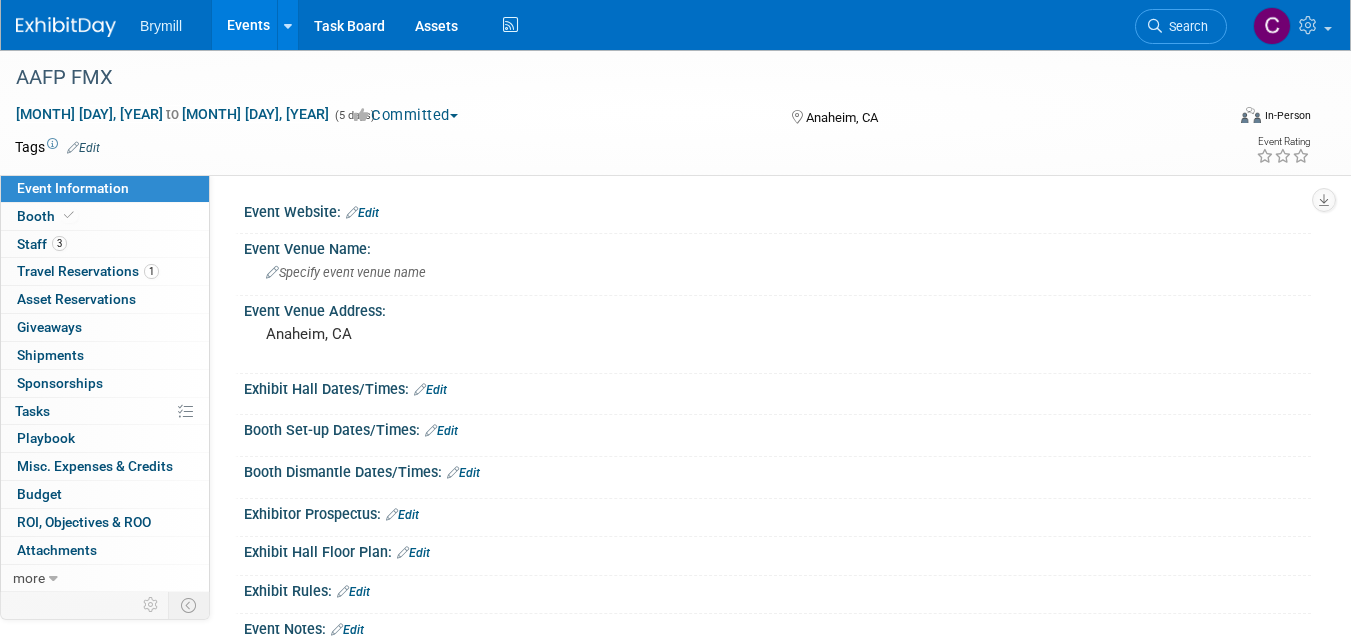 scroll, scrollTop: 0, scrollLeft: 0, axis: both 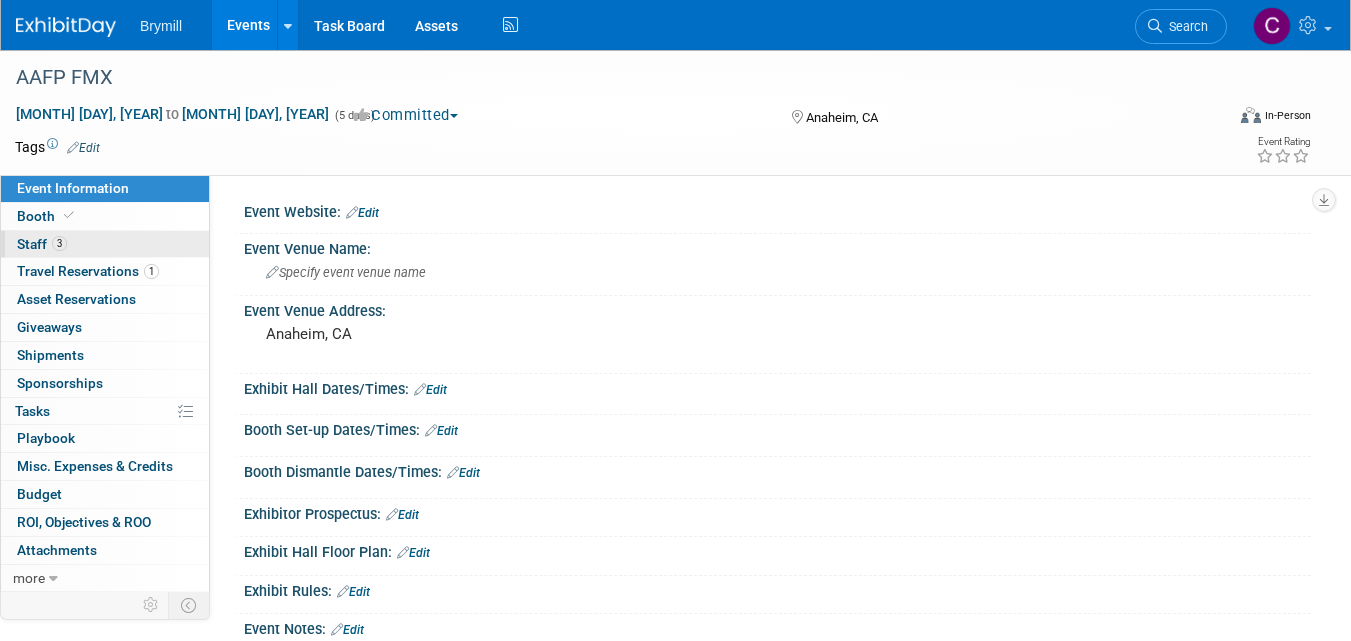 click on "Staff 3" at bounding box center [42, 244] 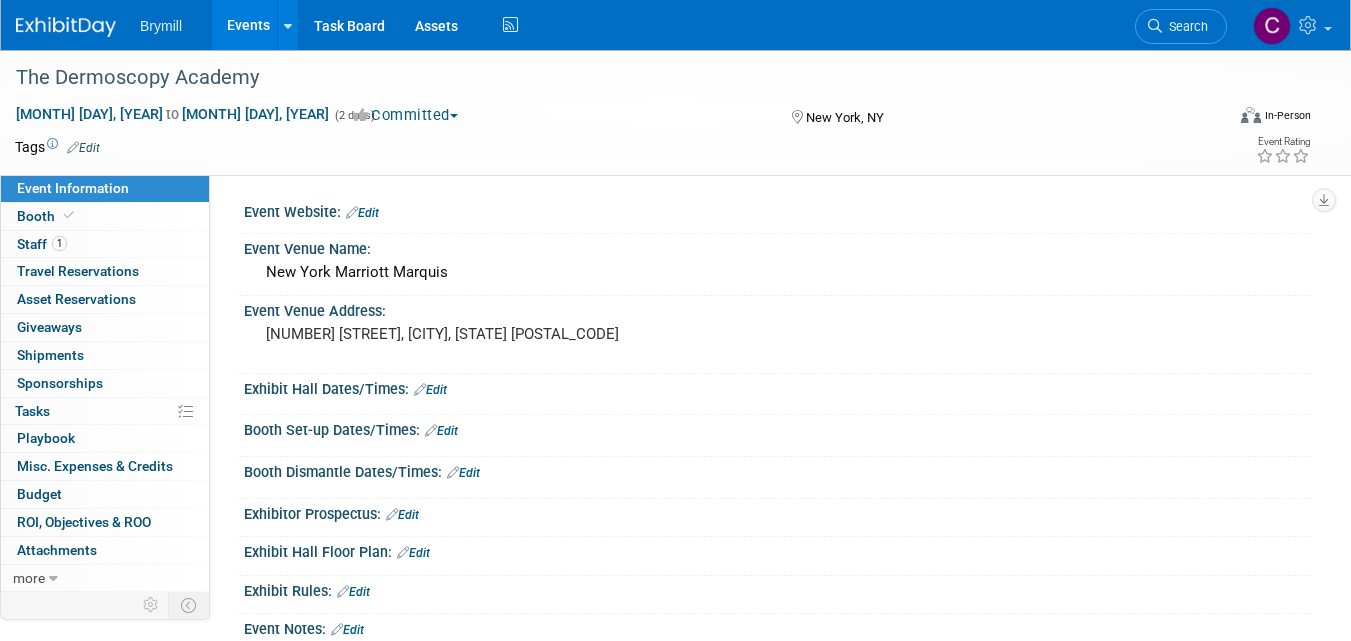 scroll, scrollTop: 0, scrollLeft: 0, axis: both 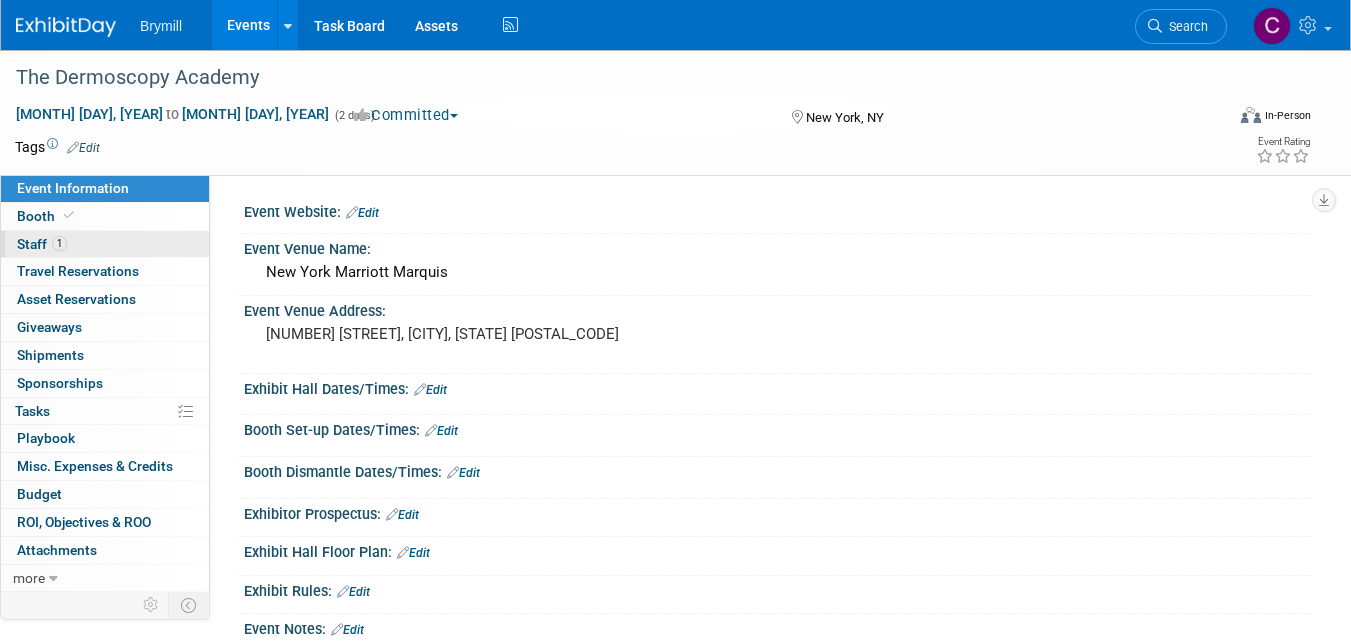 click on "Staff 1" at bounding box center (42, 244) 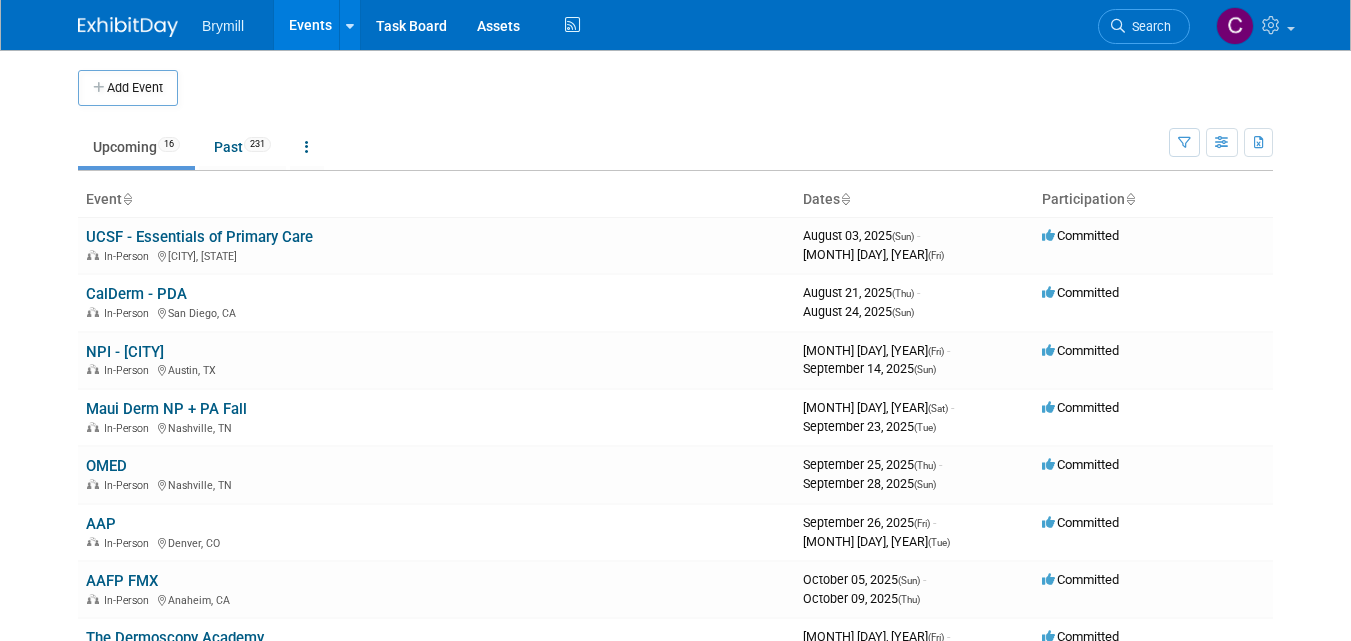 scroll, scrollTop: 0, scrollLeft: 0, axis: both 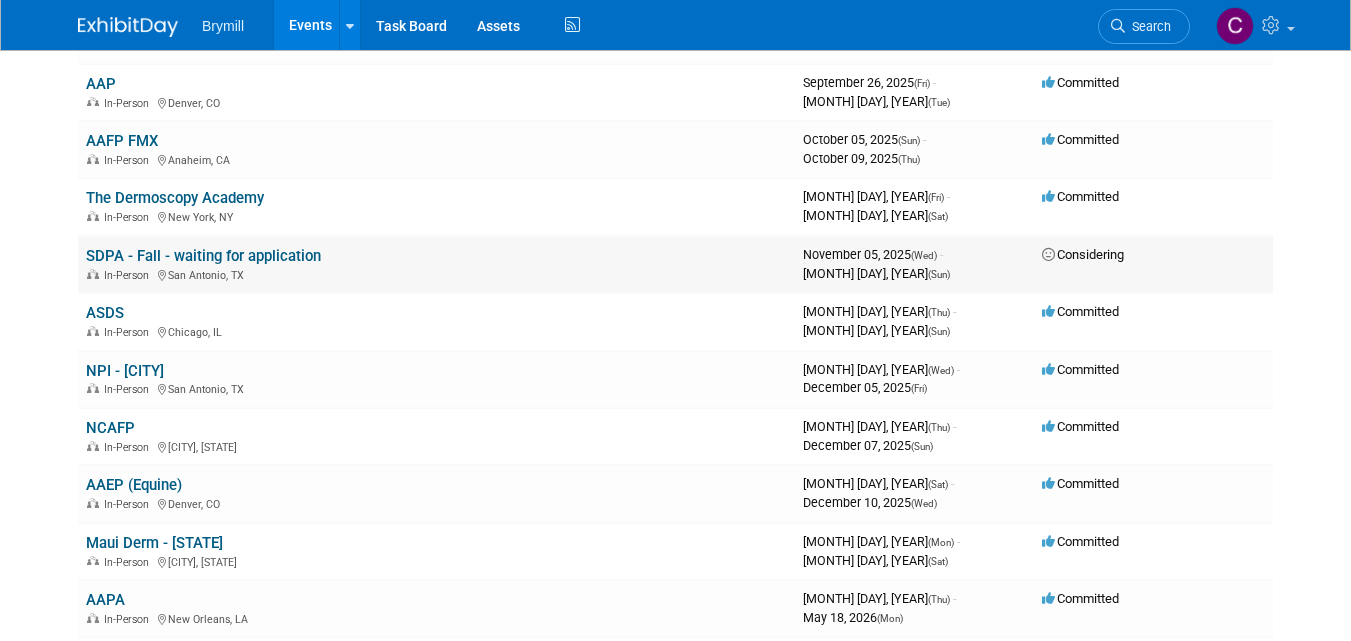 click on "SDPA - Fall - waiting for application" at bounding box center [203, 256] 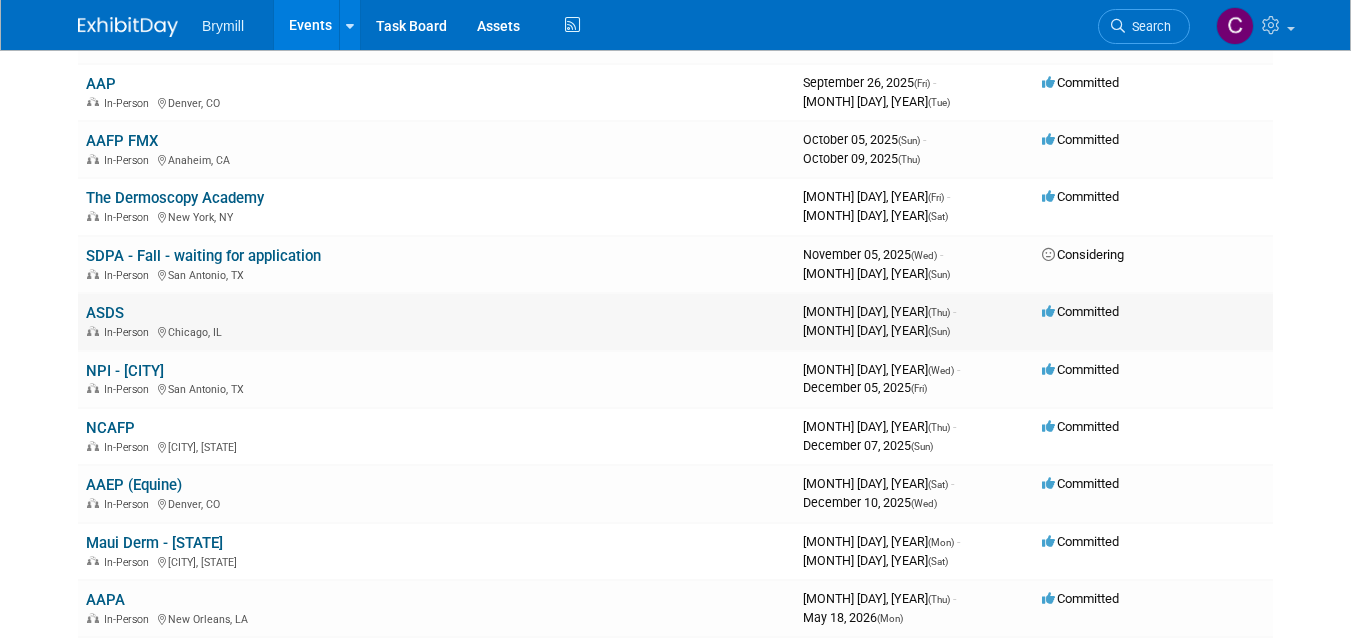 click on "ASDS" at bounding box center [105, 313] 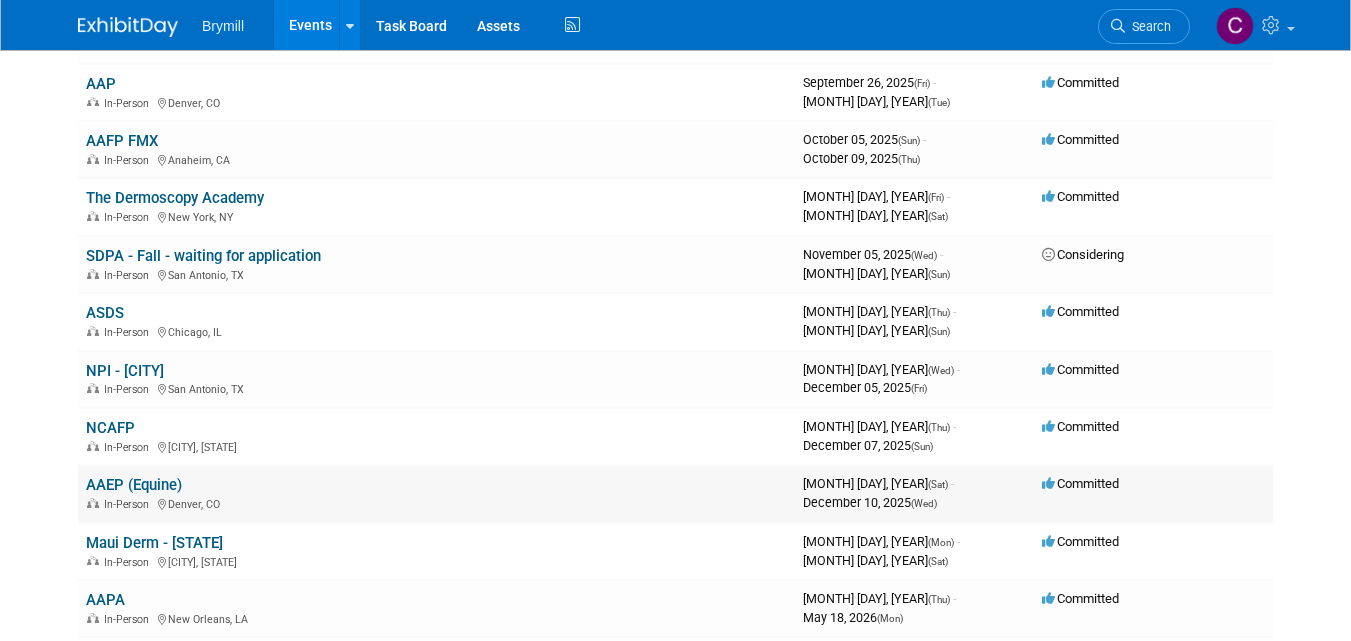 click on "AAEP (Equine)" at bounding box center (134, 485) 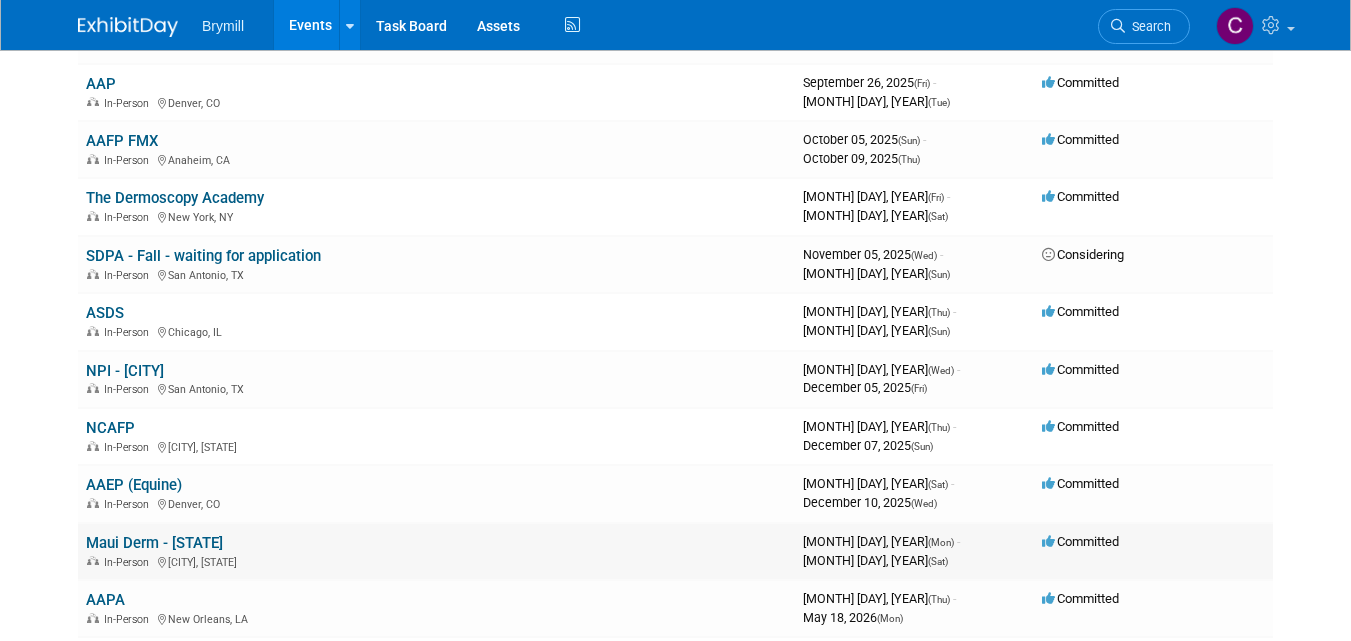 click on "Maui Derm - [STATE]" at bounding box center (154, 543) 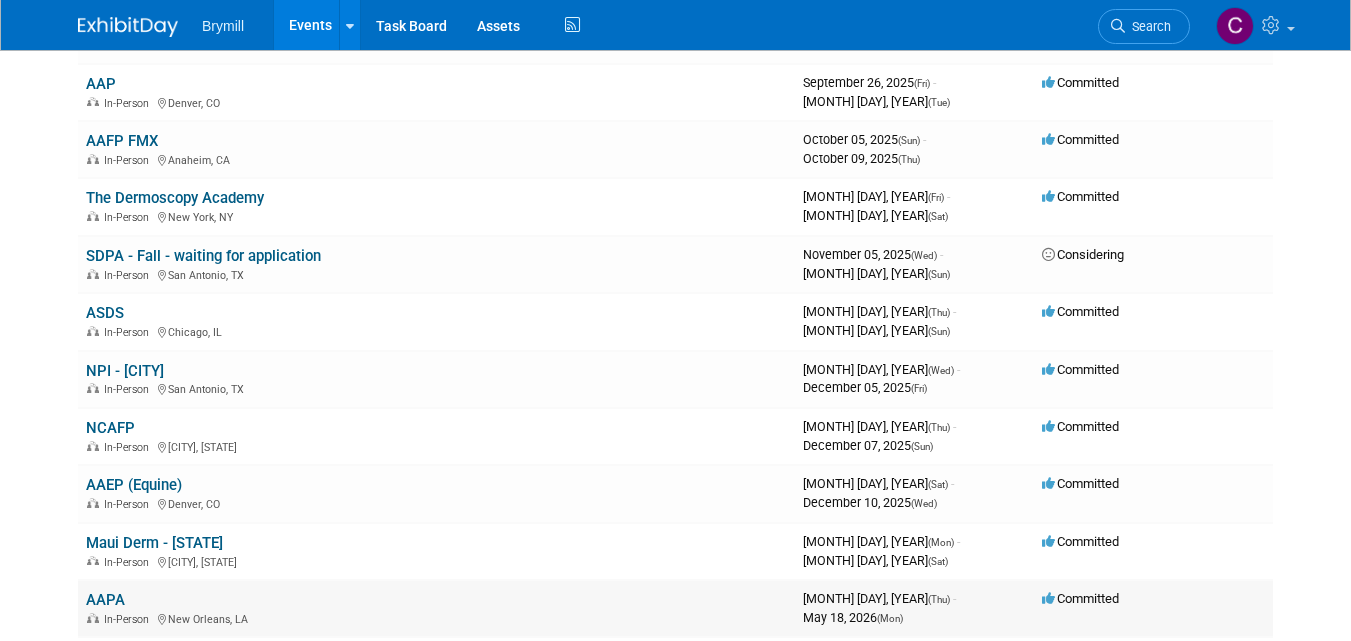 click on "In-Person
New Orleans, LA" at bounding box center [436, 618] 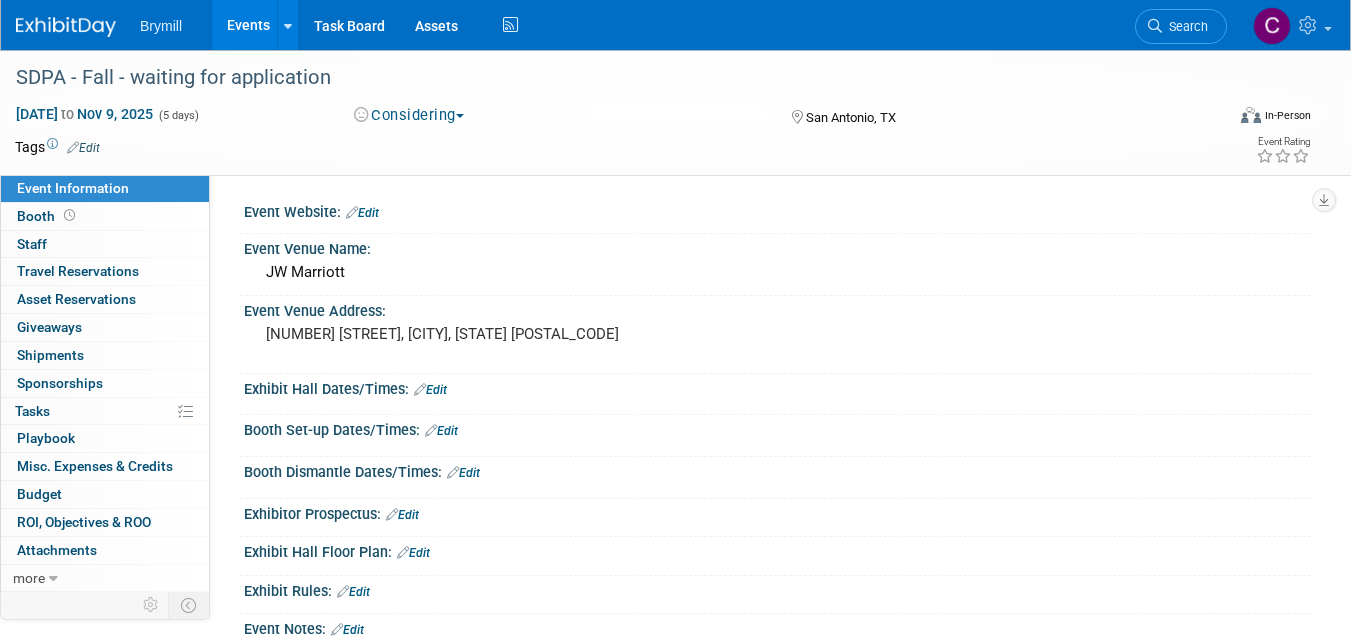 scroll, scrollTop: 0, scrollLeft: 0, axis: both 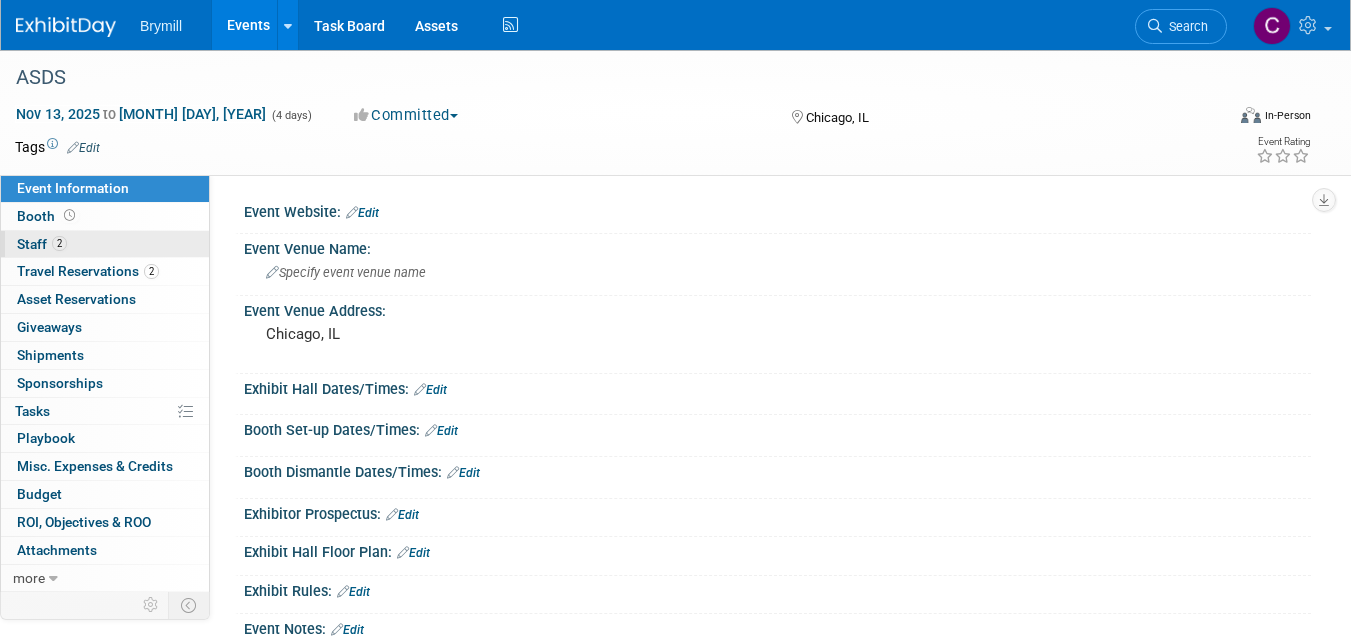 click on "Staff 2" at bounding box center [42, 244] 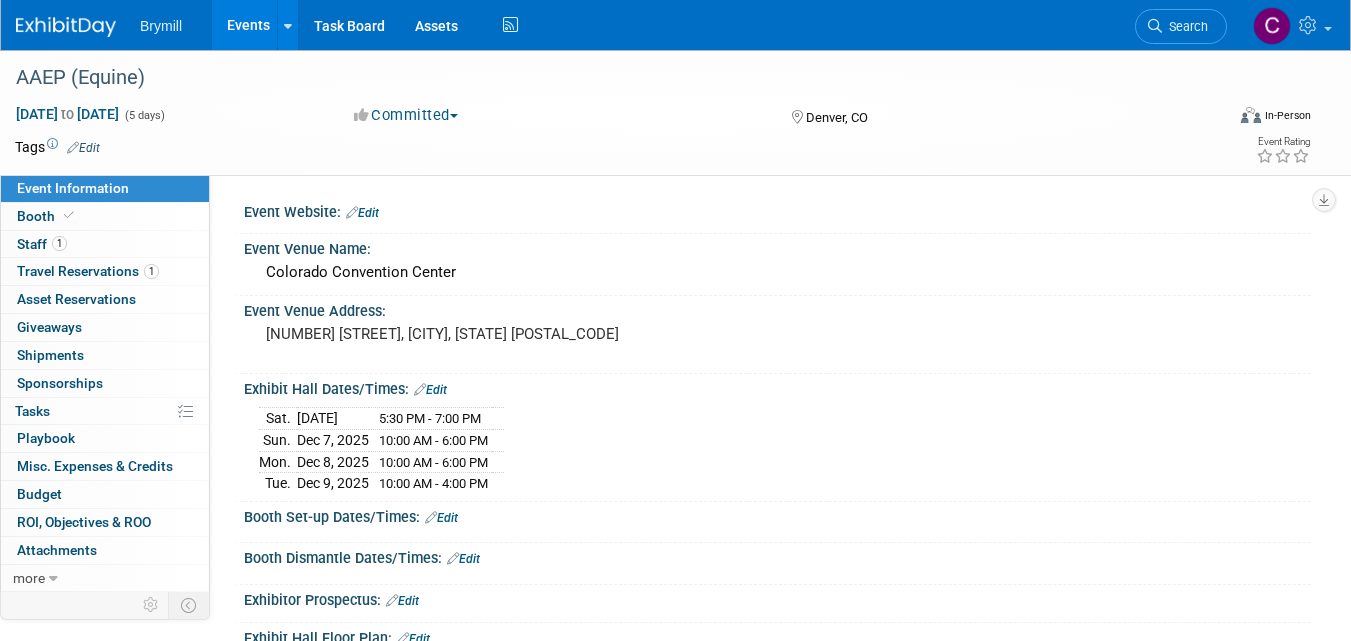scroll, scrollTop: 0, scrollLeft: 0, axis: both 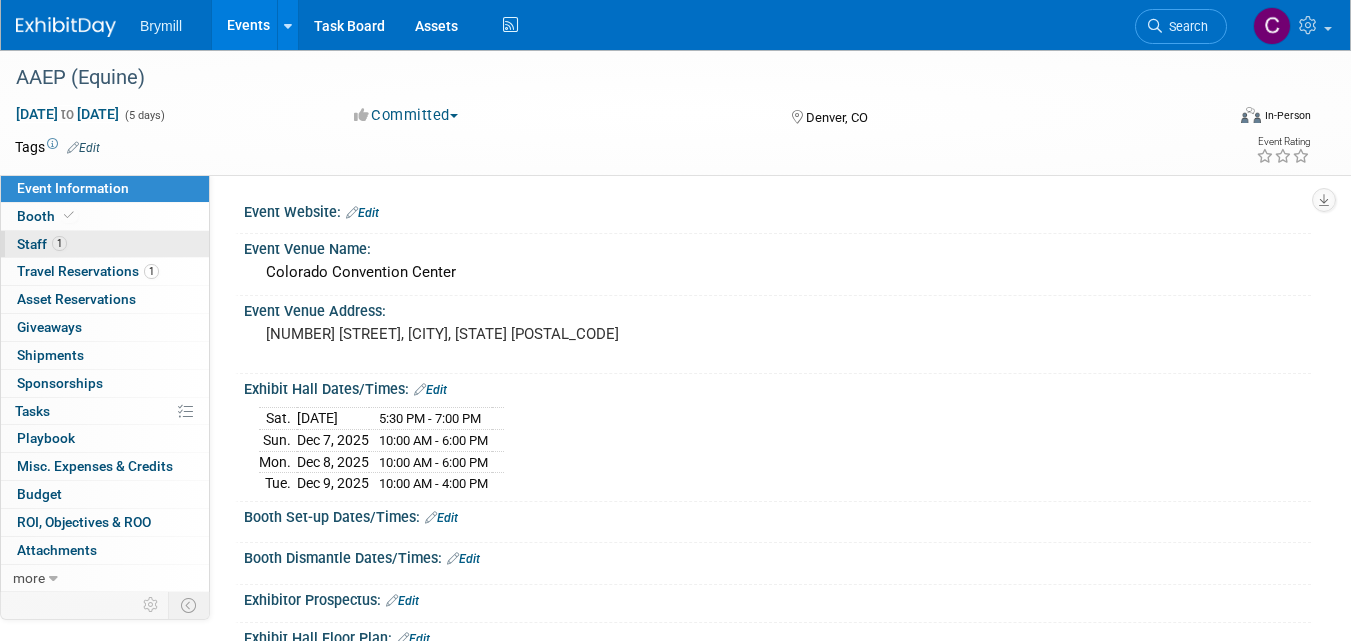 click on "Staff 1" at bounding box center (42, 244) 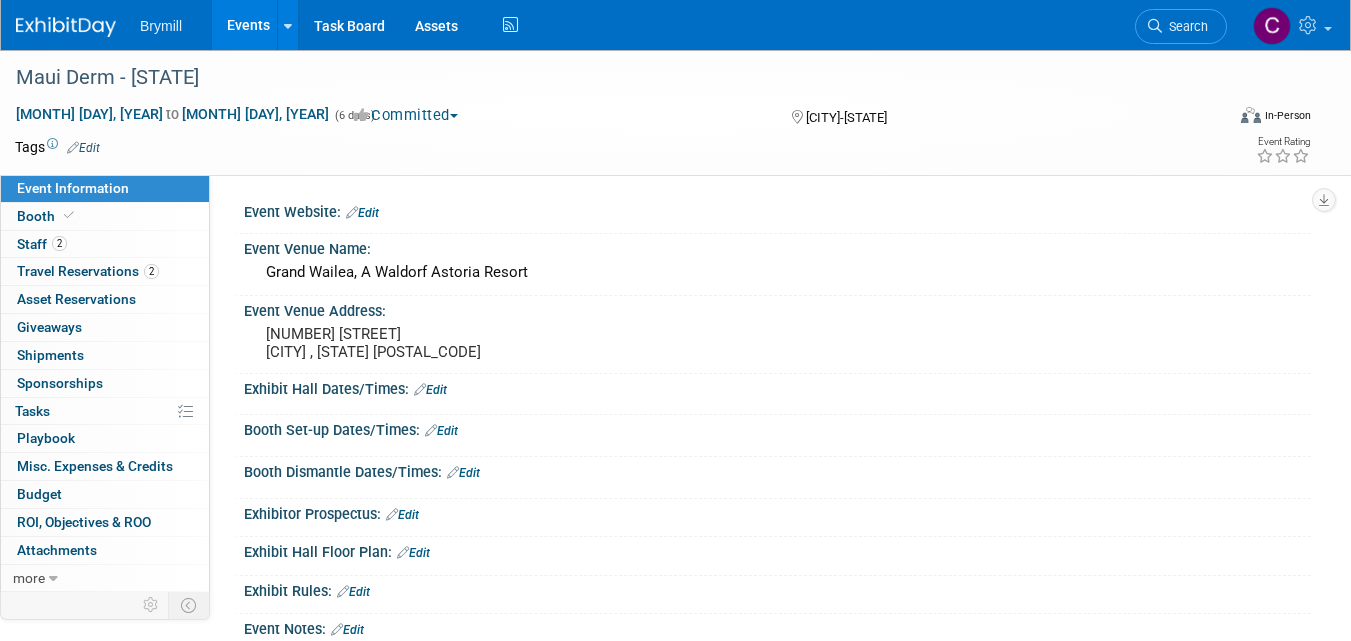 scroll, scrollTop: 0, scrollLeft: 0, axis: both 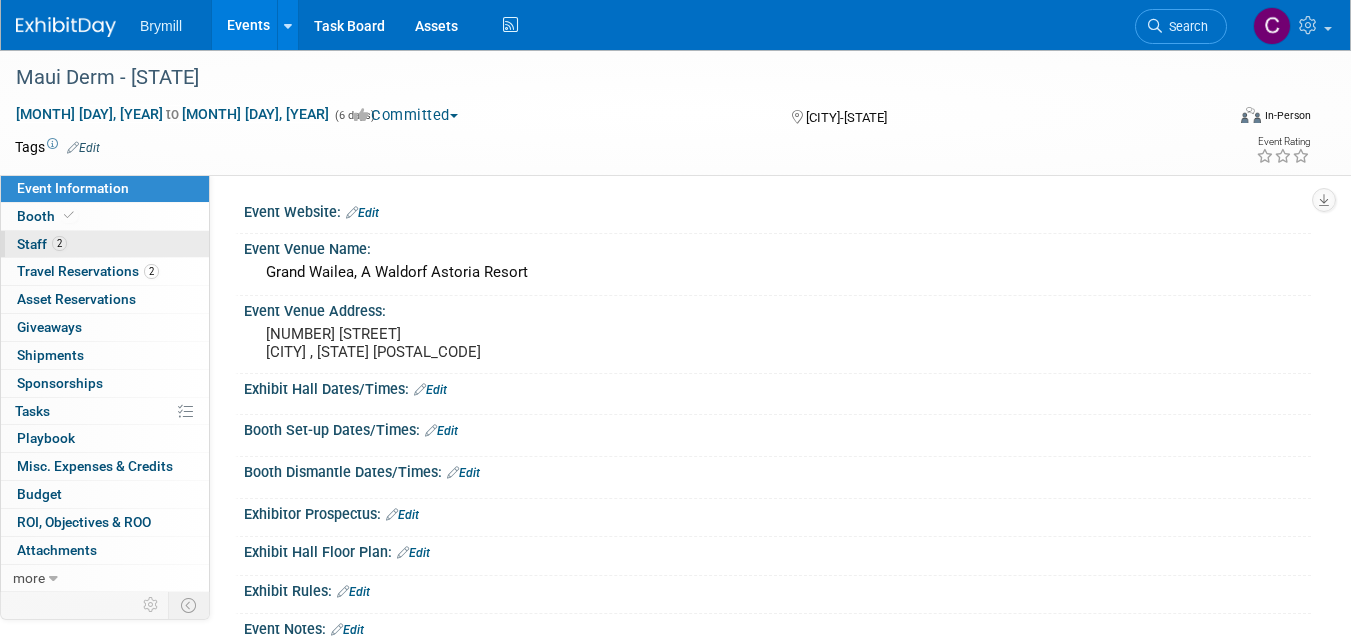 click on "Staff 2" at bounding box center [42, 244] 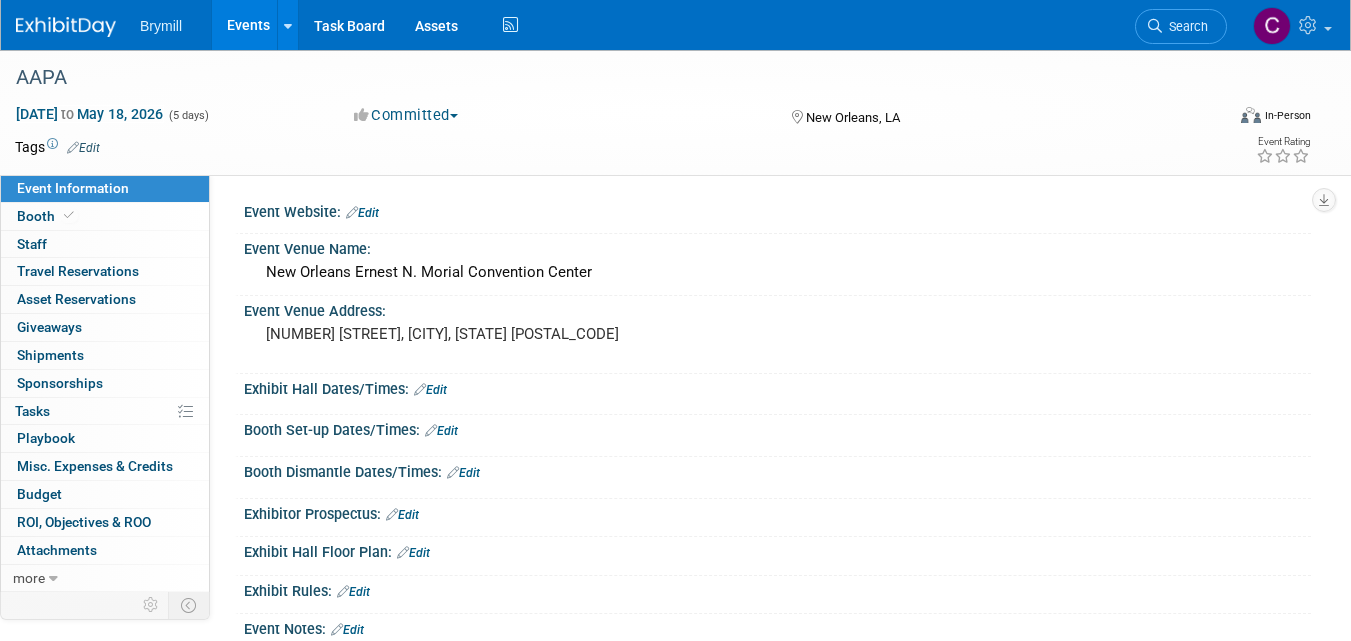 scroll, scrollTop: 0, scrollLeft: 0, axis: both 